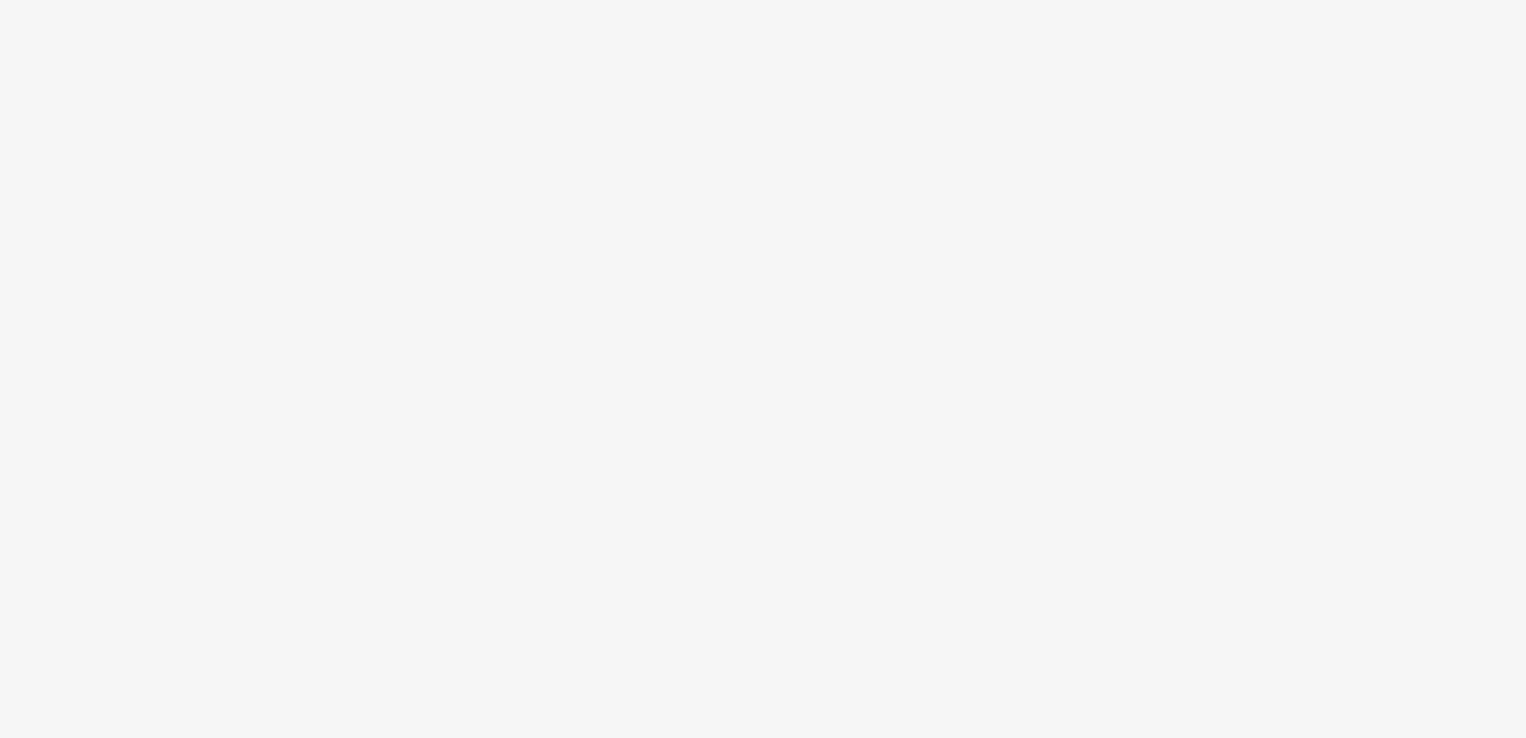 scroll, scrollTop: 0, scrollLeft: 0, axis: both 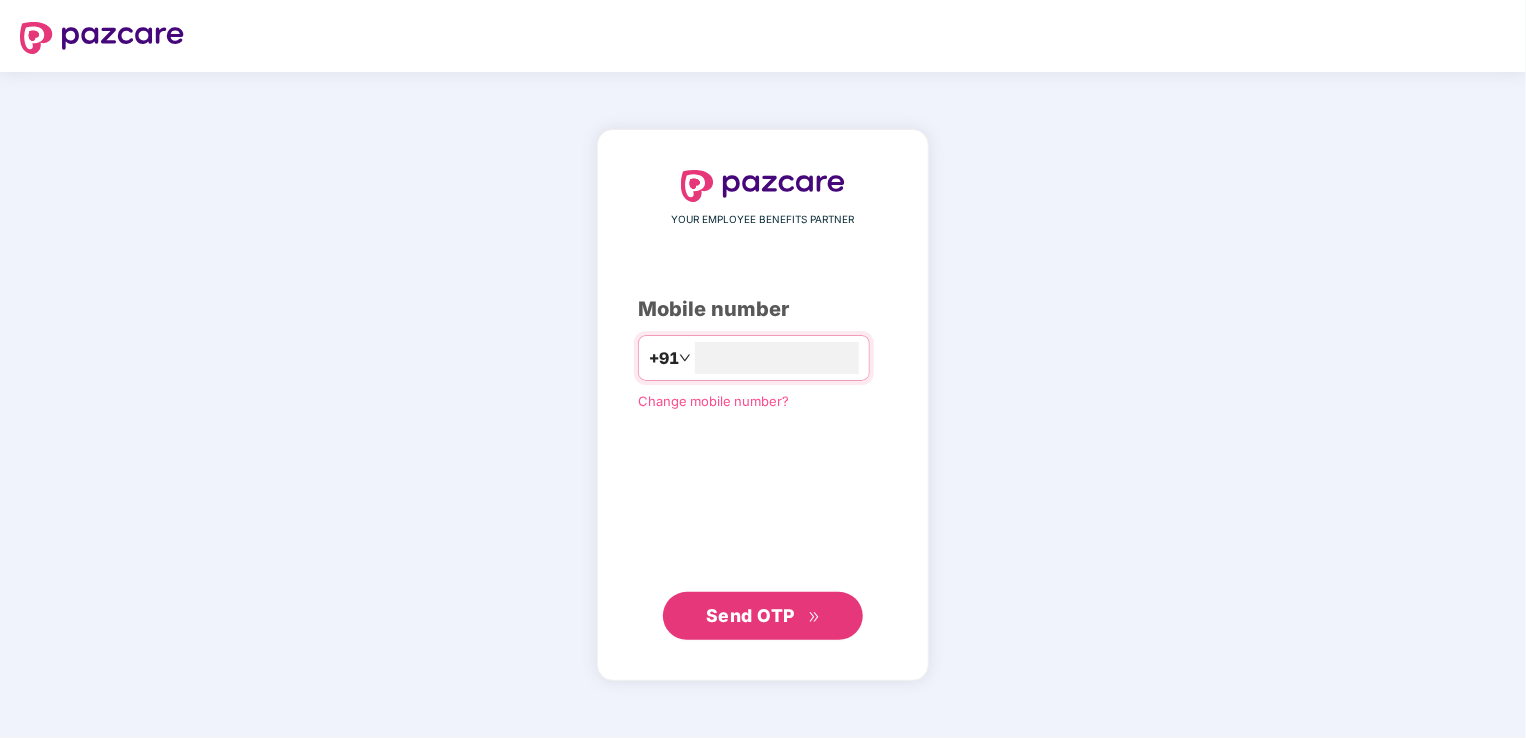 type on "**********" 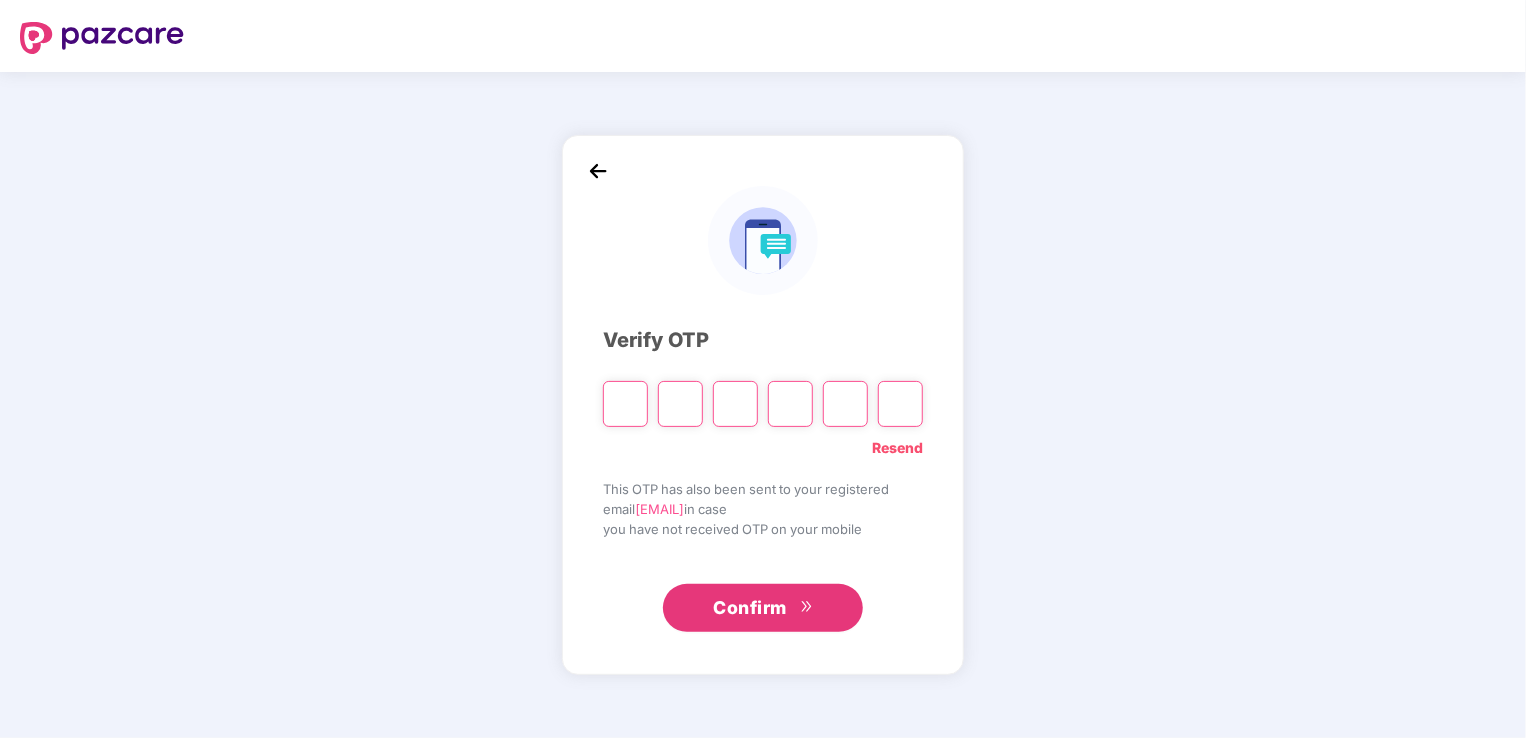 type on "*" 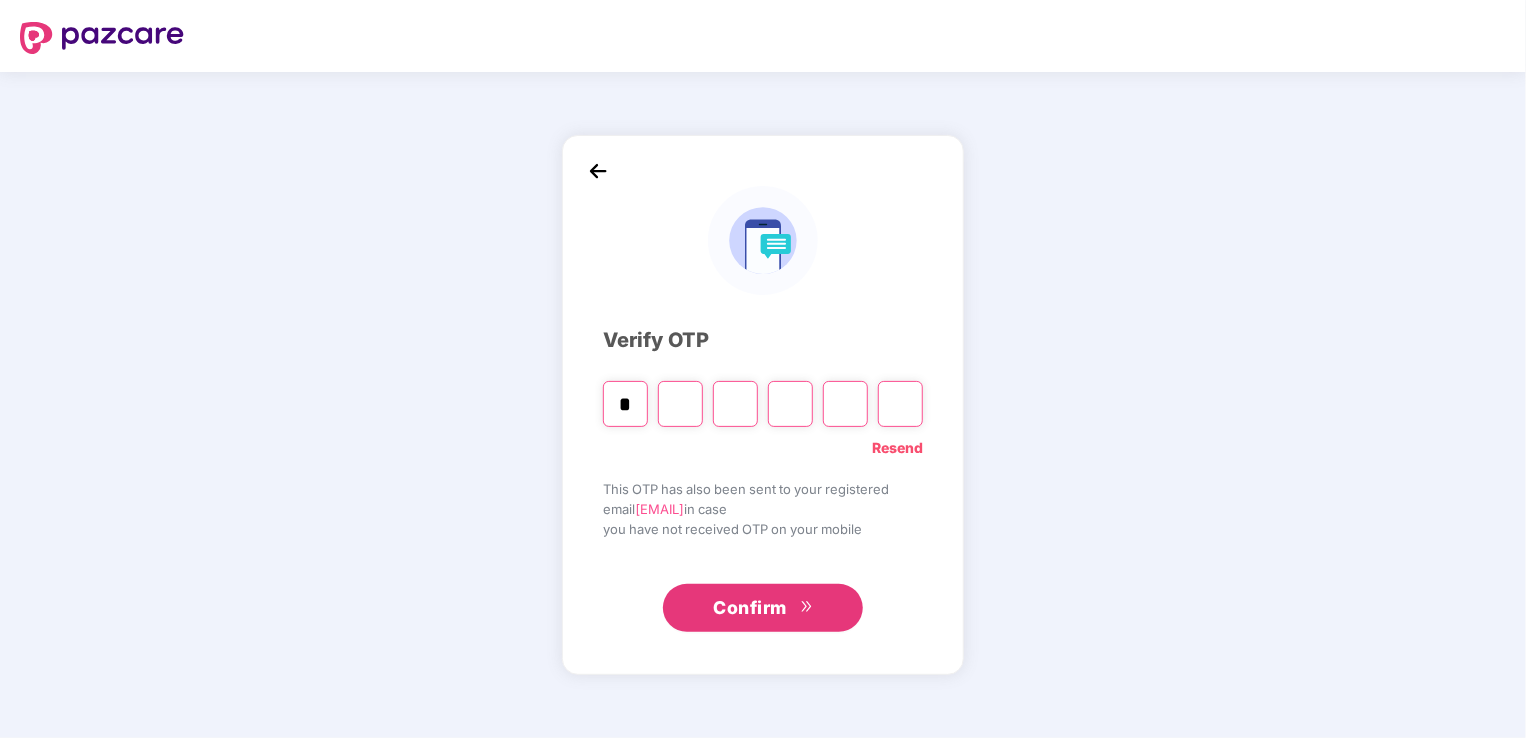 type on "*" 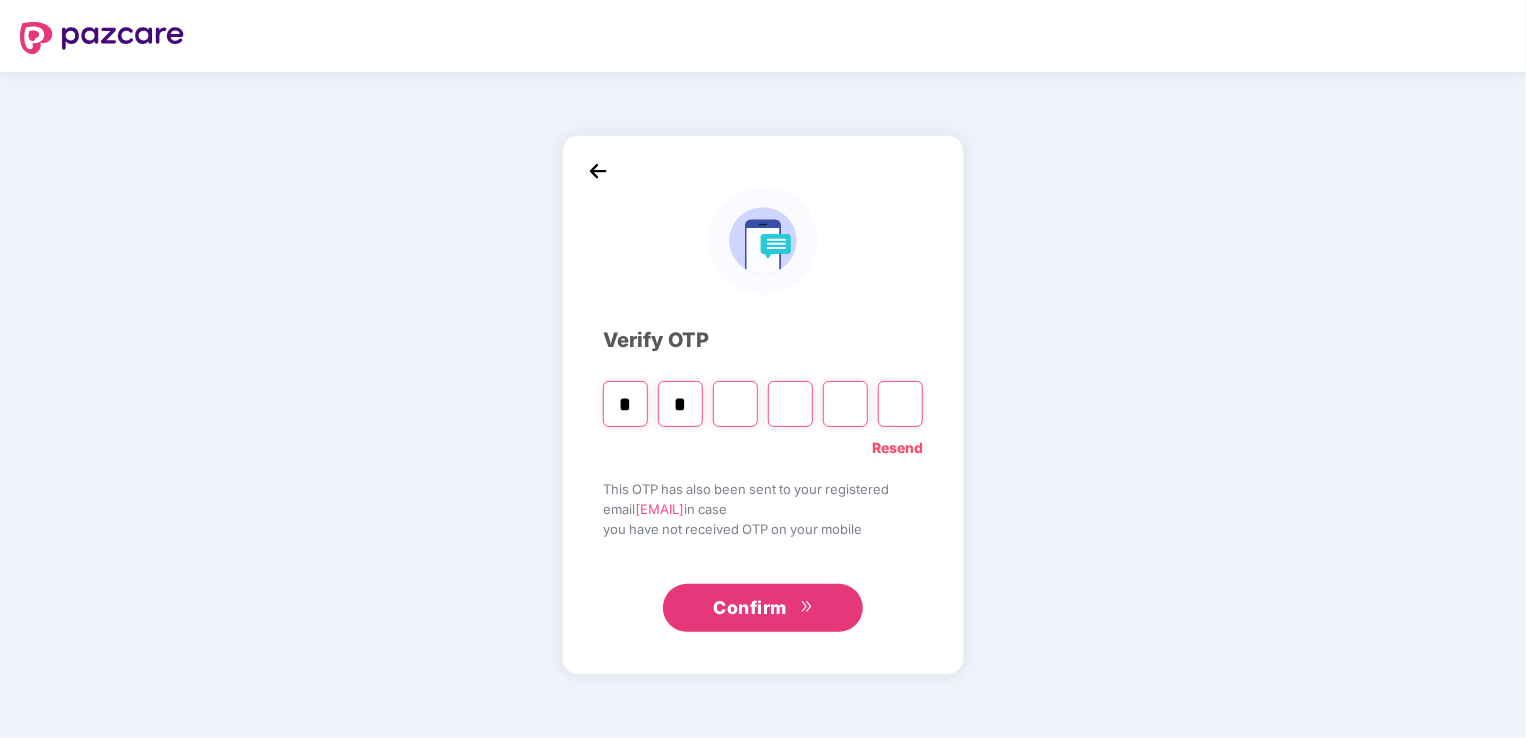 type on "*" 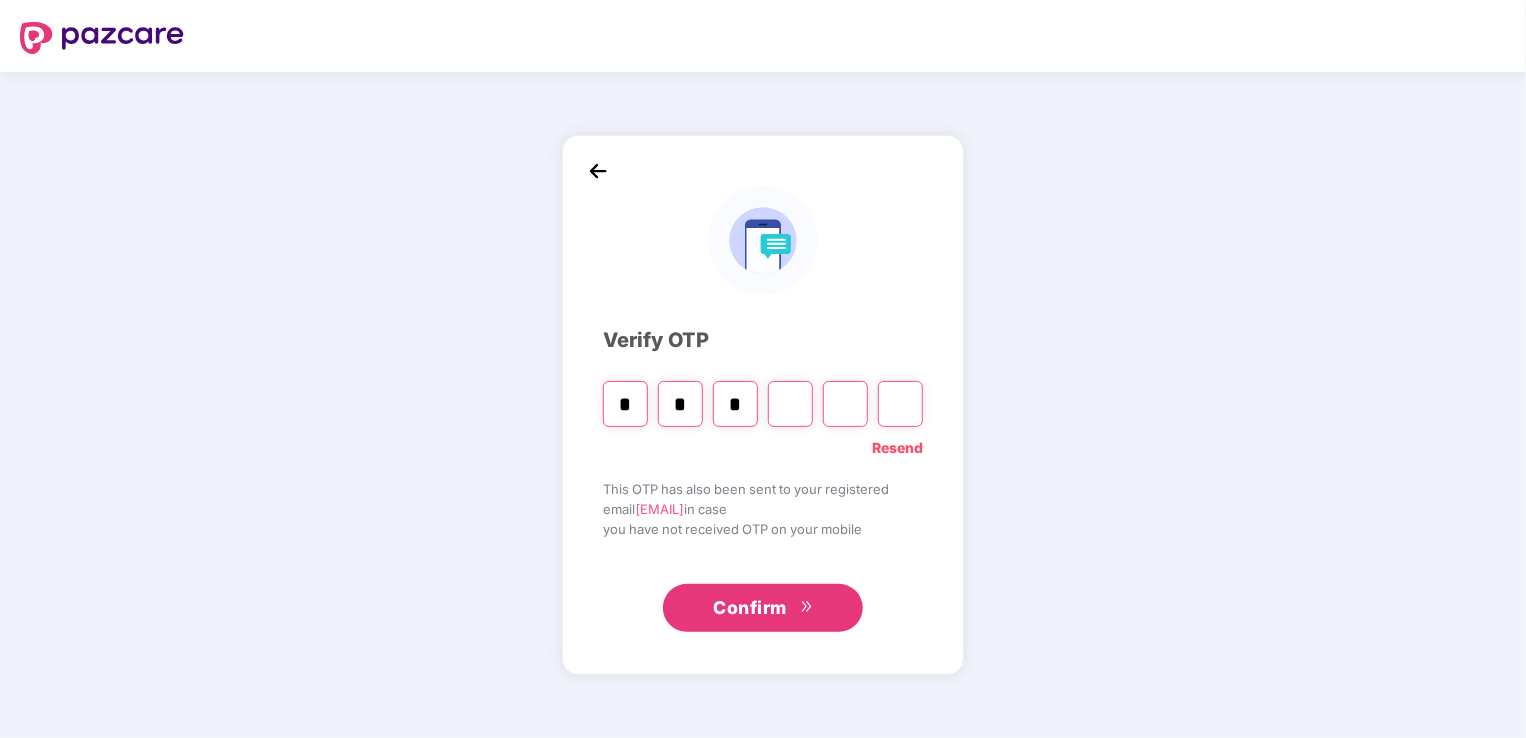 type on "*" 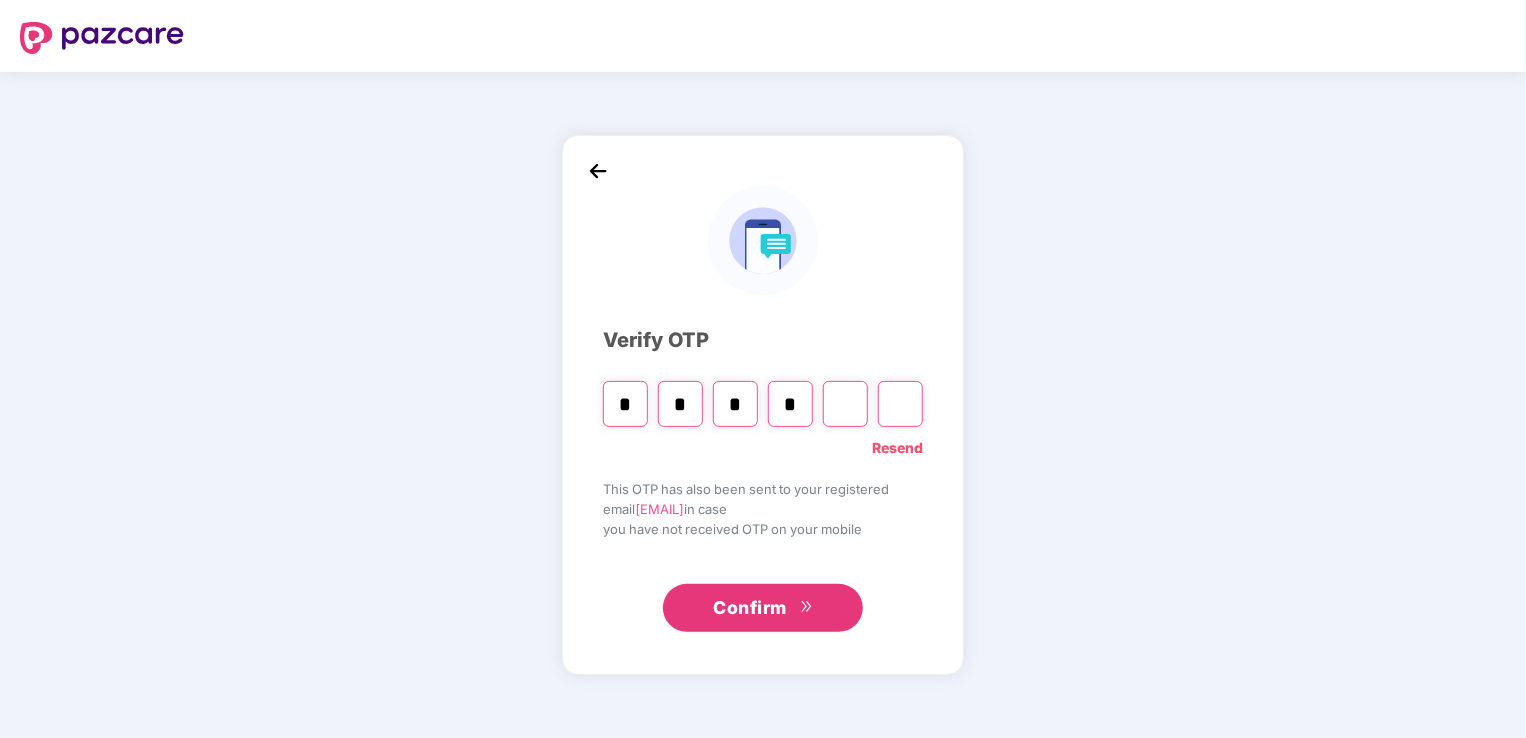 type on "*" 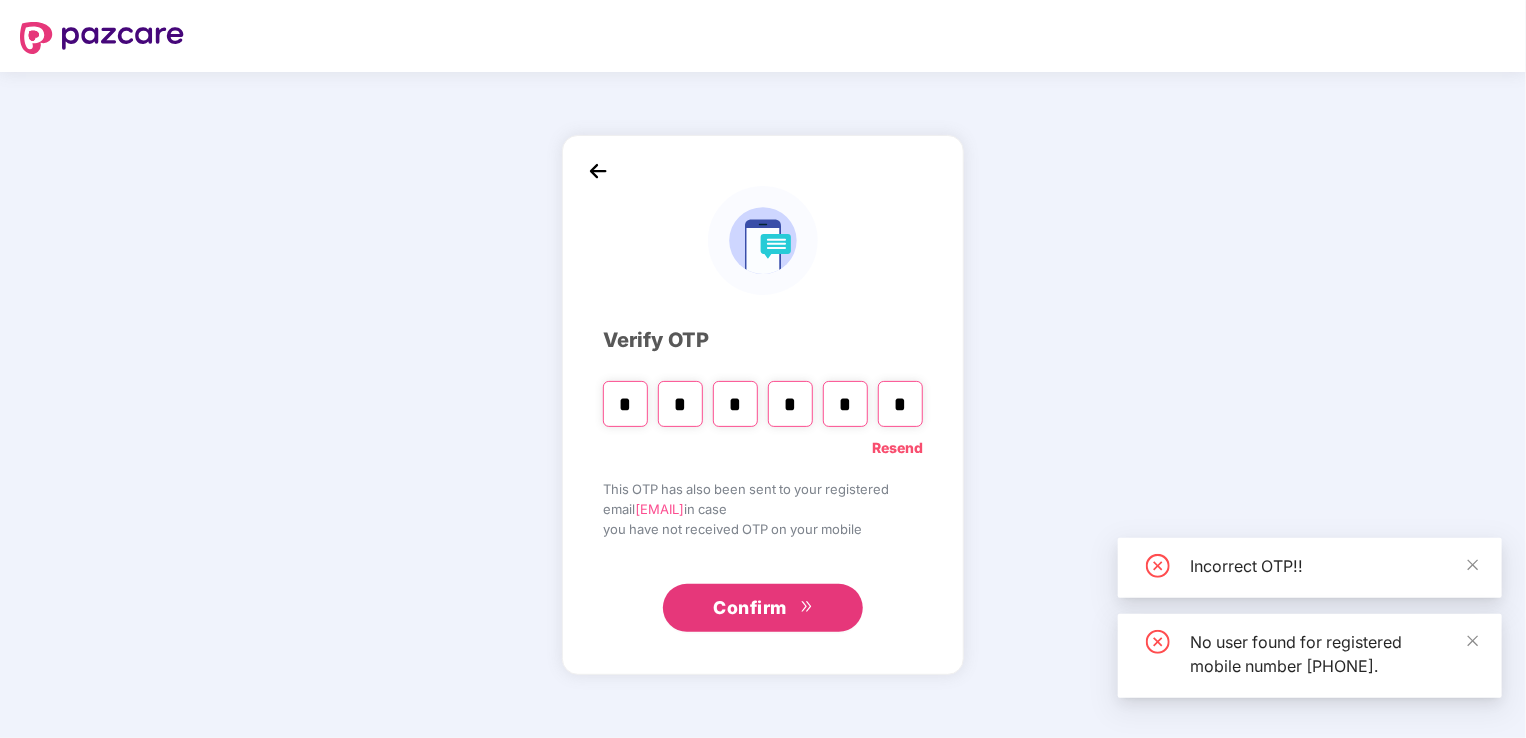 type on "*" 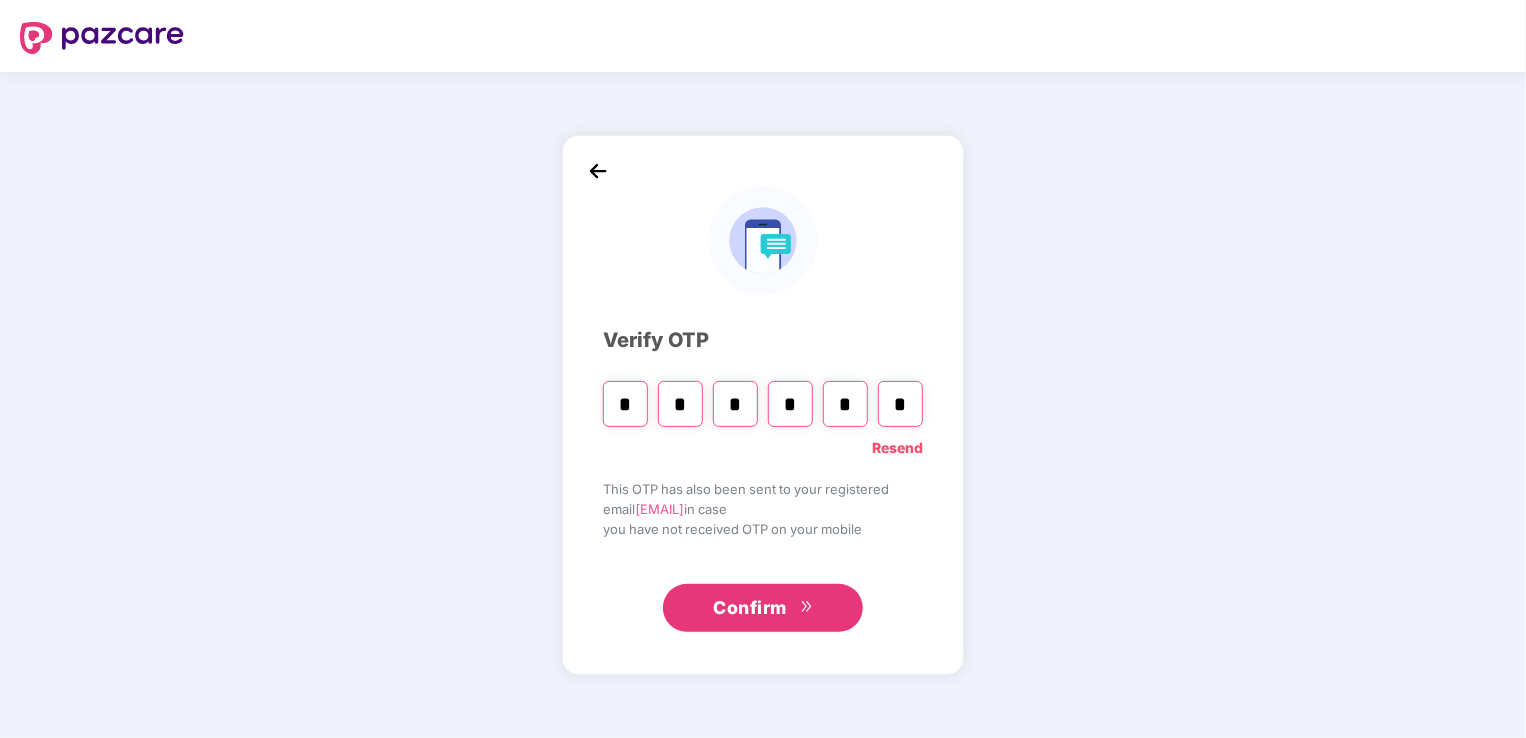 type 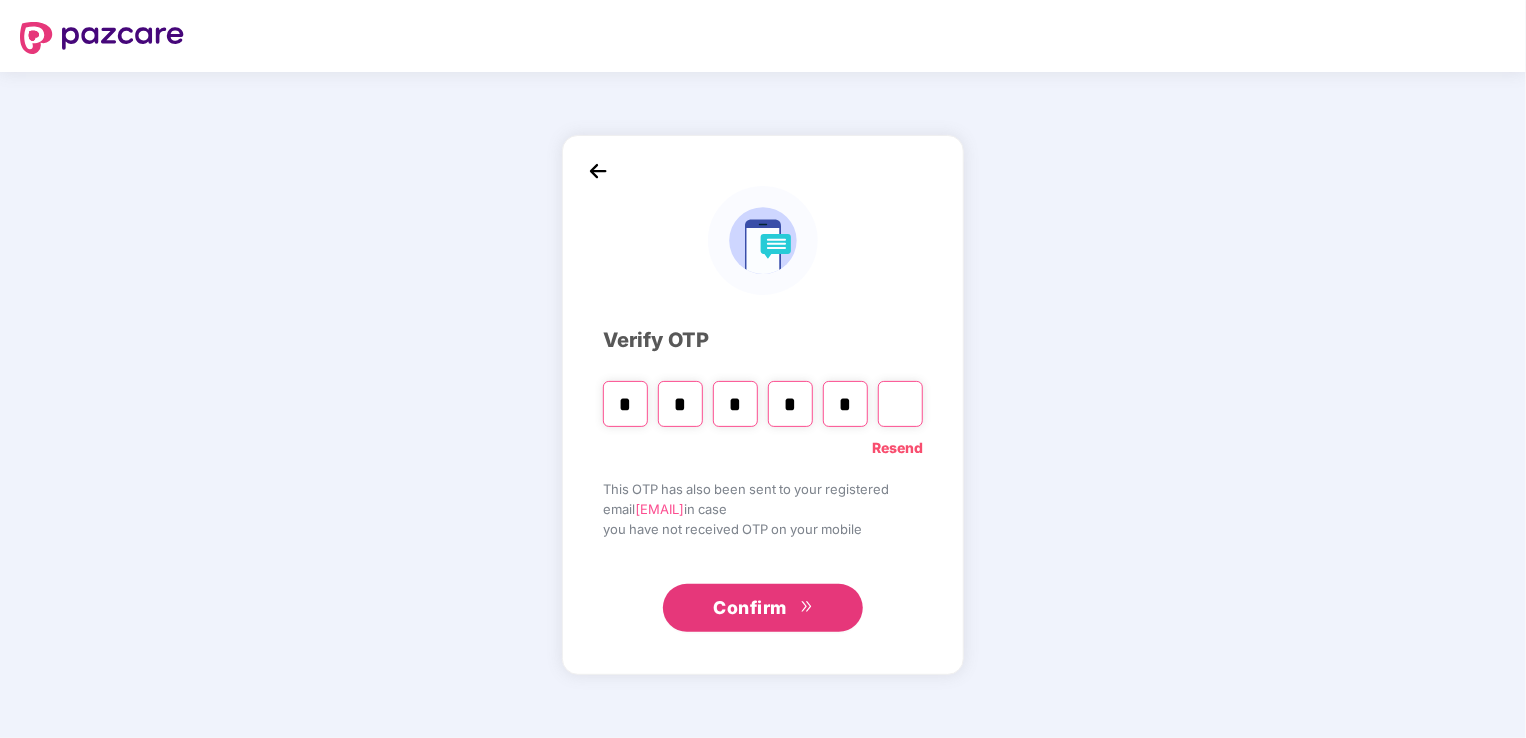 type on "*" 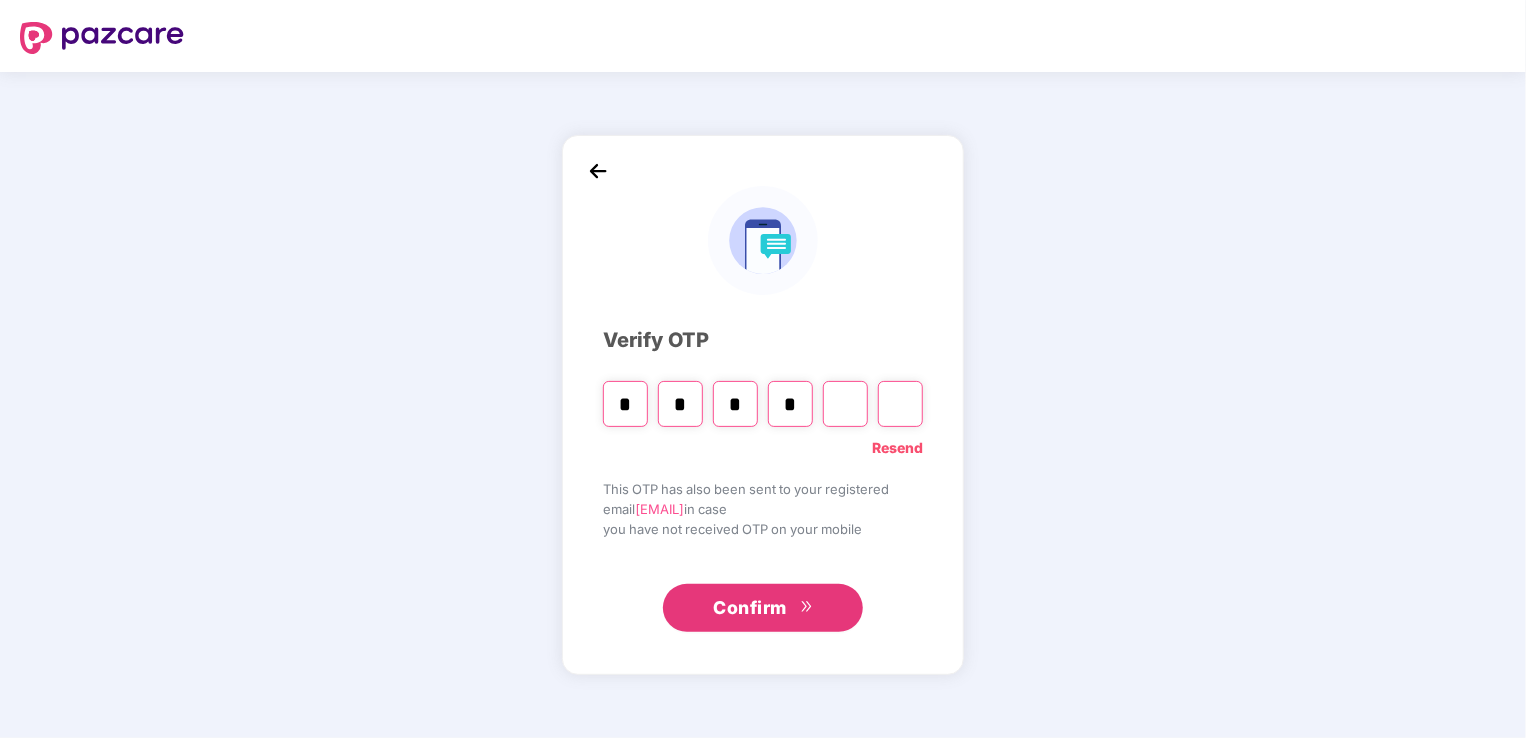 type on "*" 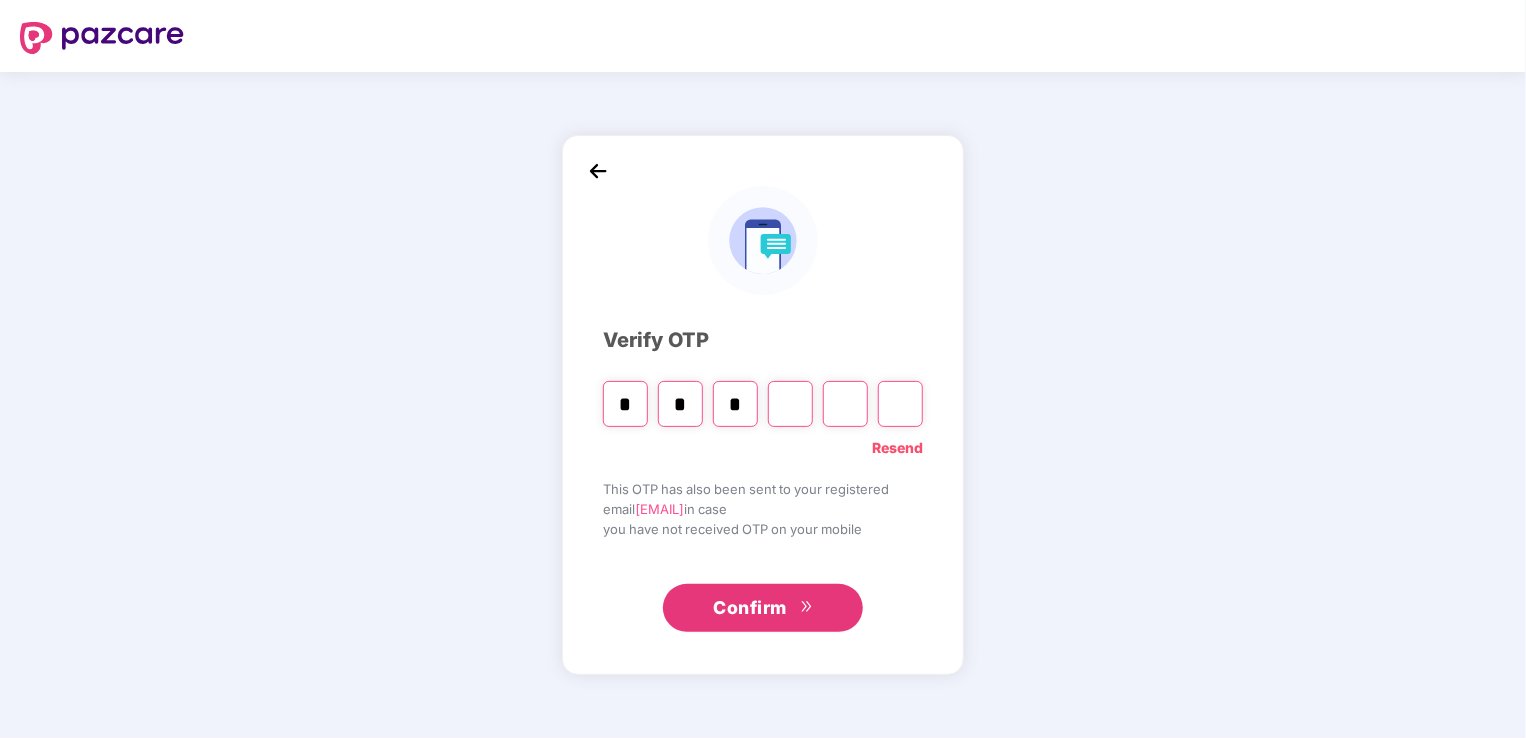 type on "*" 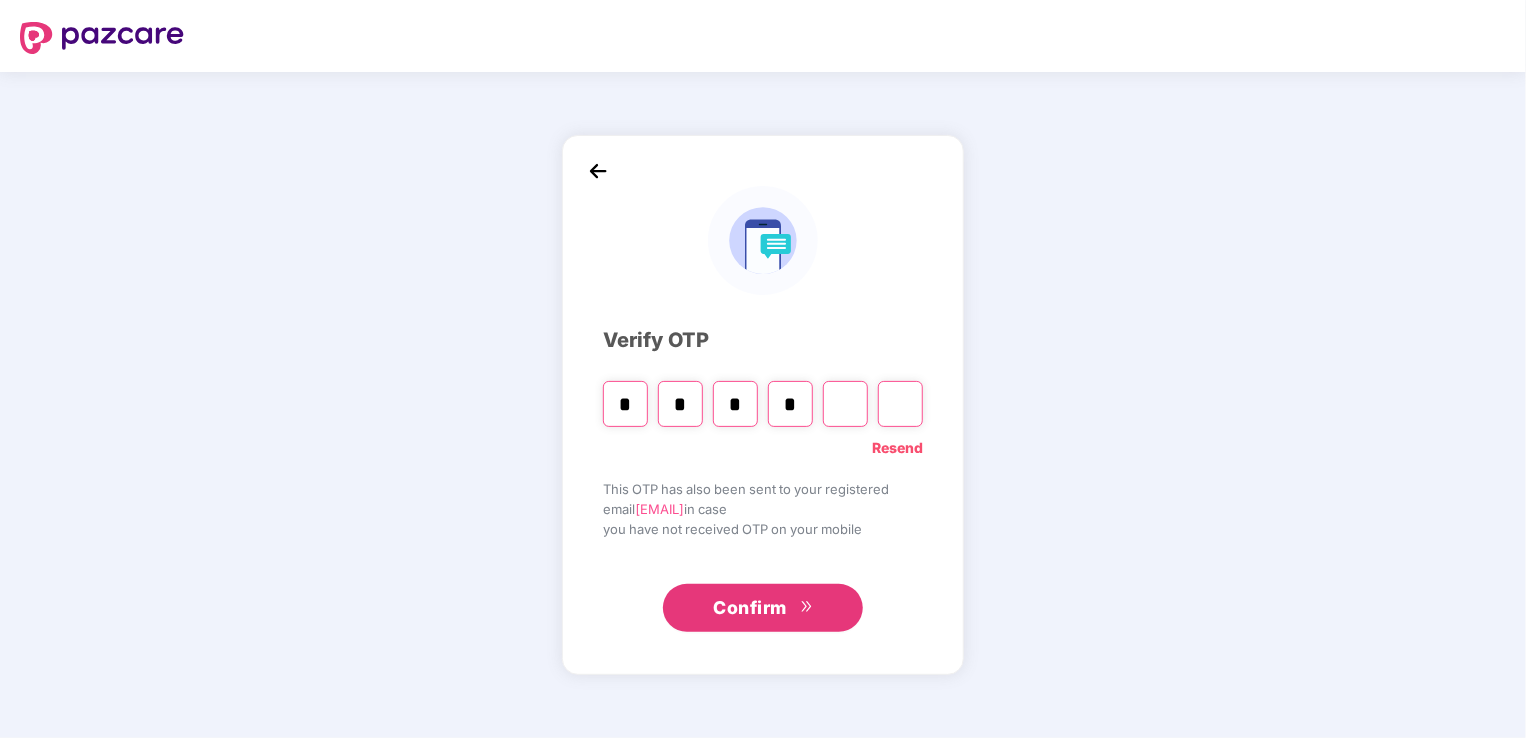 type on "*" 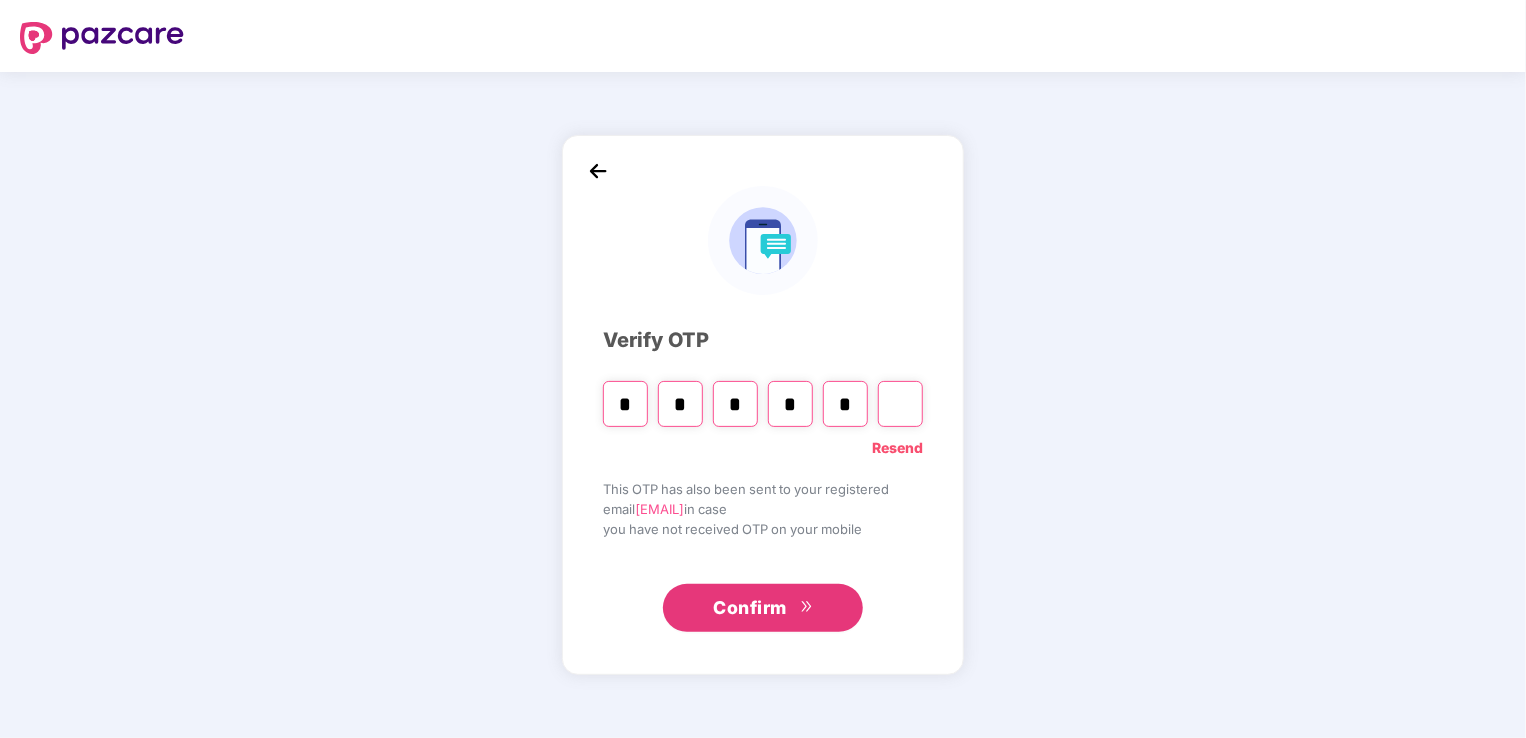 type on "*" 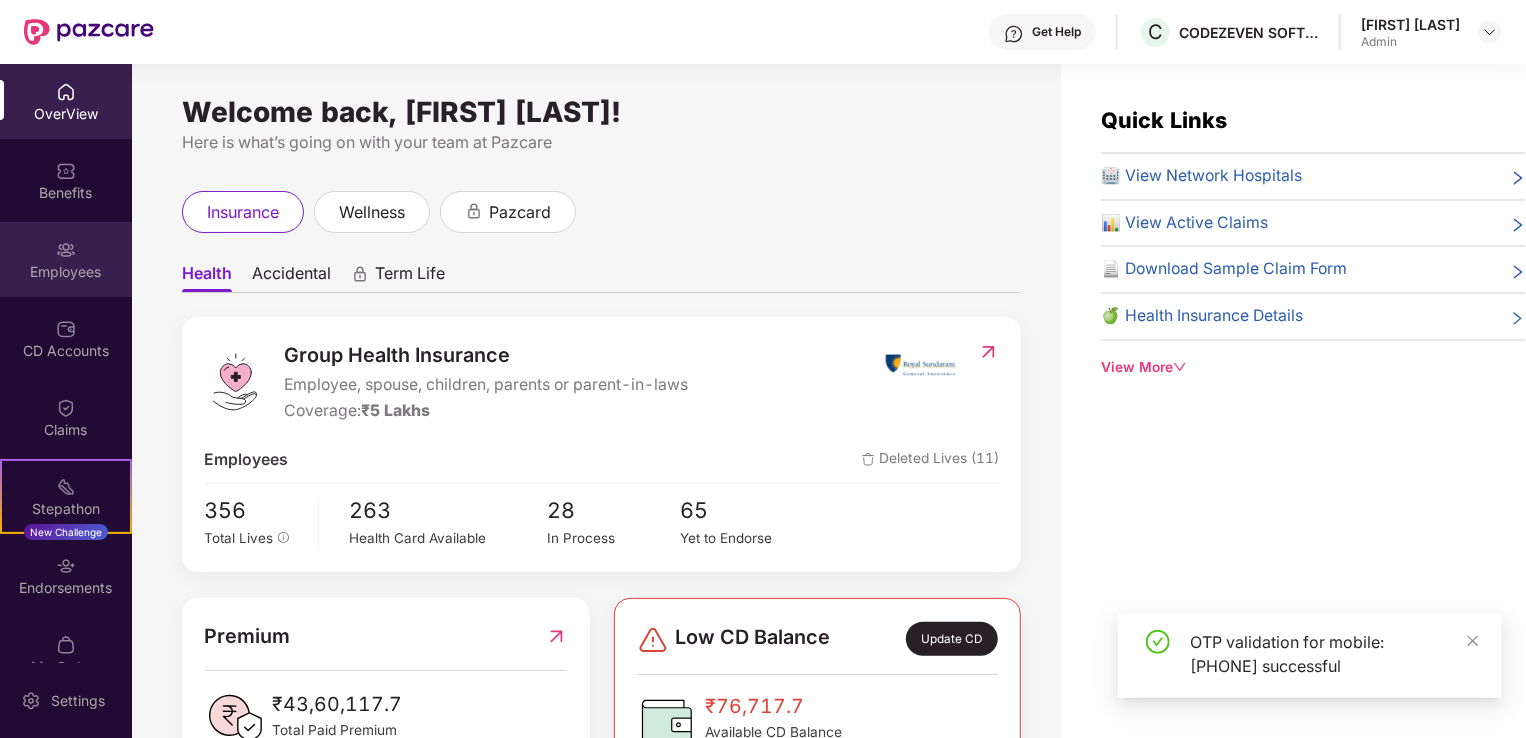 click on "Employees" at bounding box center (66, 272) 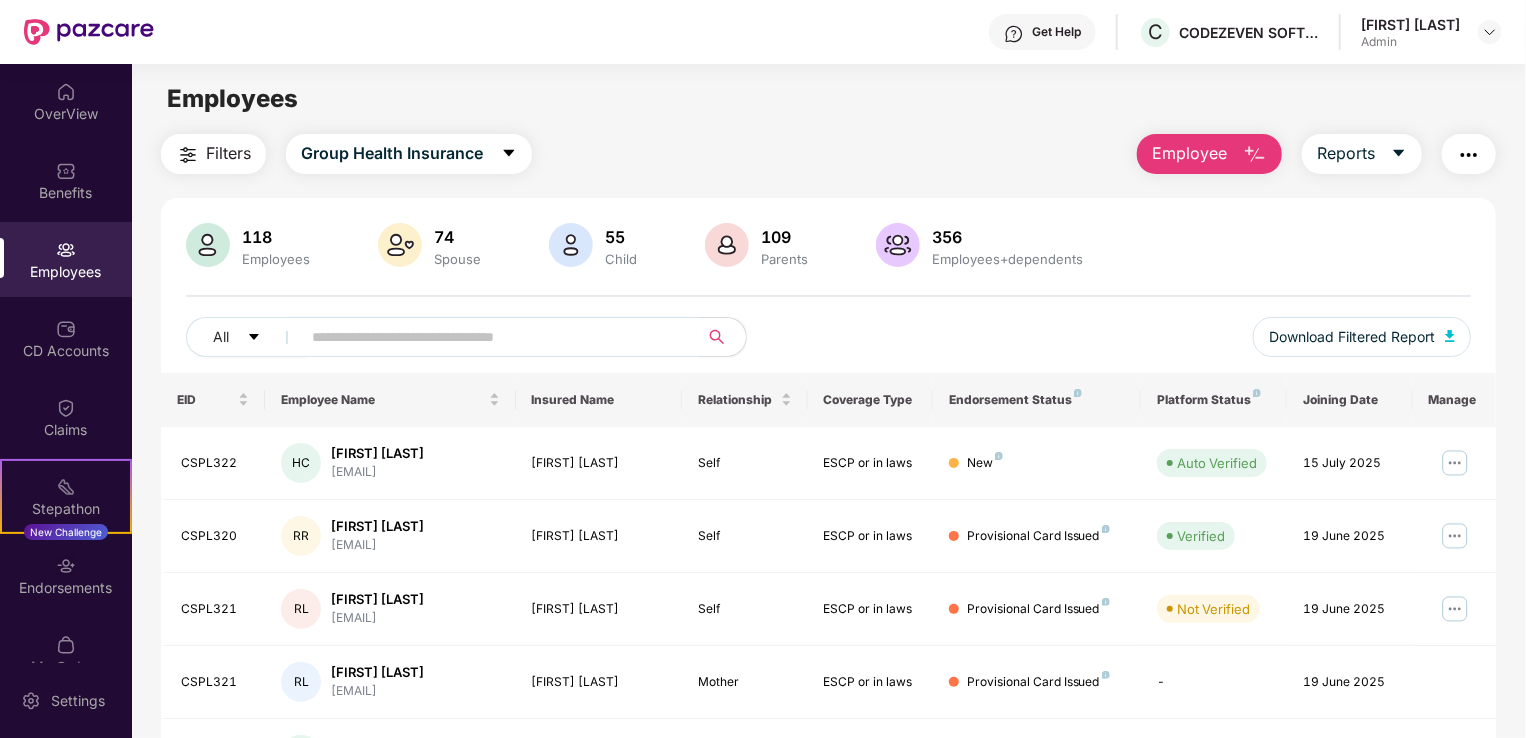 click at bounding box center (491, 337) 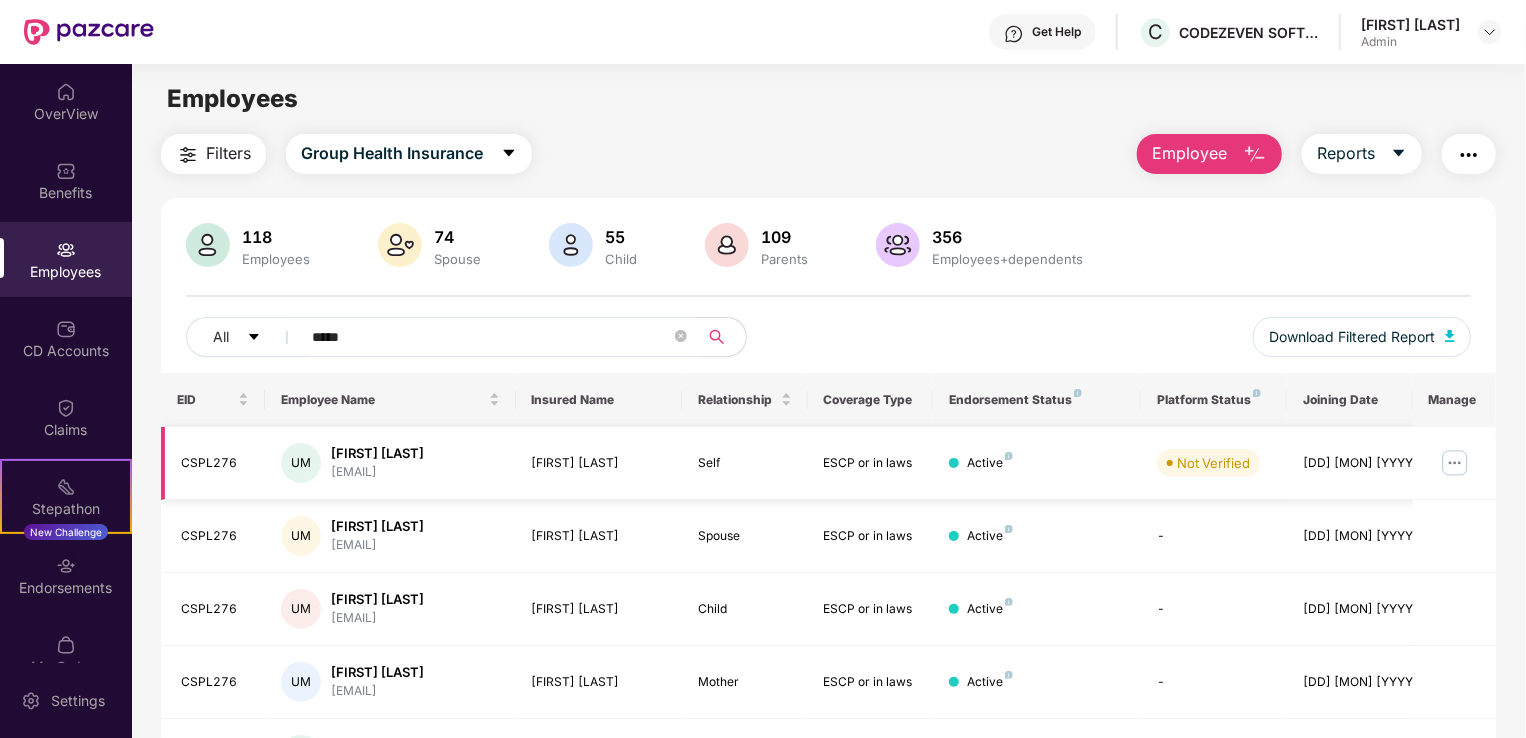 type on "*****" 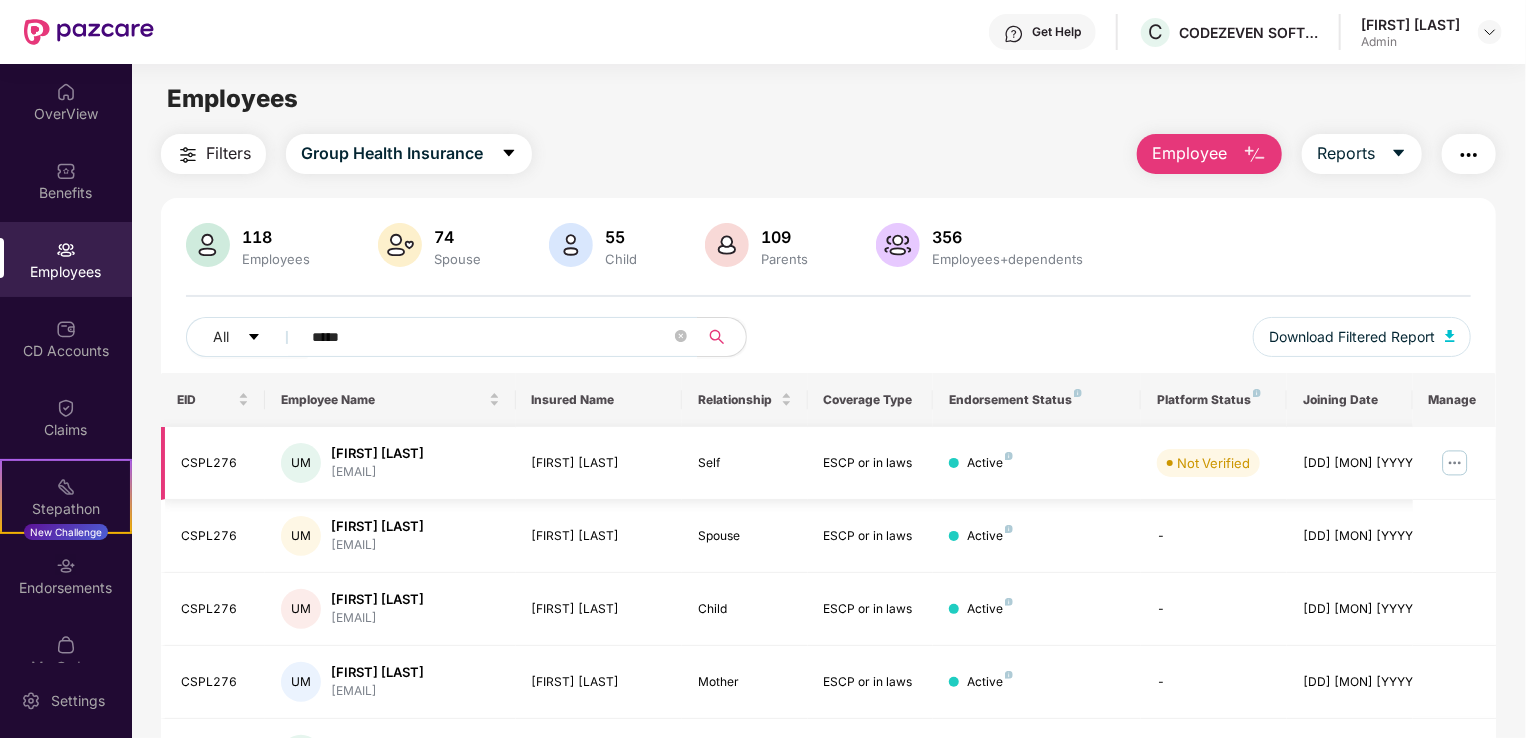 click at bounding box center [1455, 463] 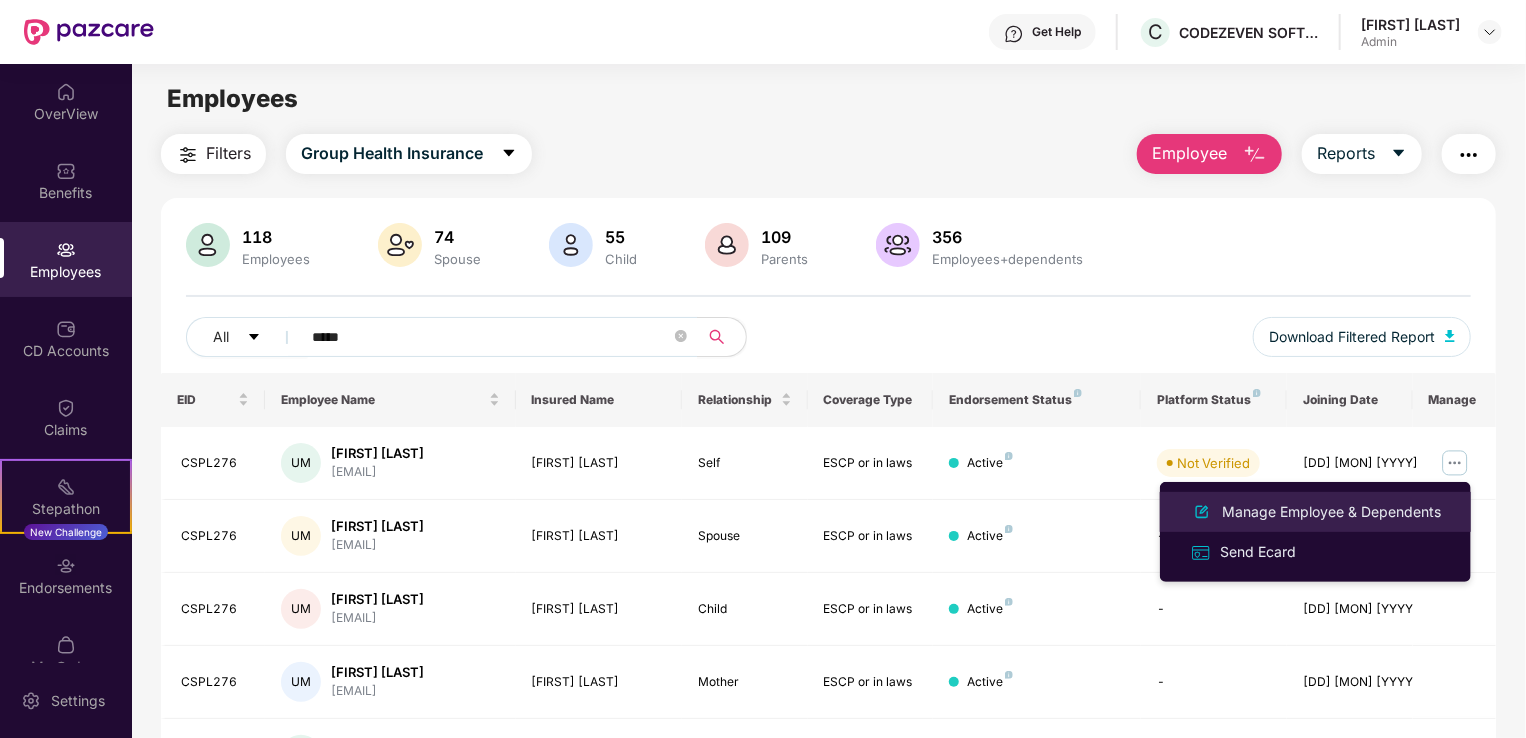 click on "Manage Employee & Dependents" at bounding box center (1331, 512) 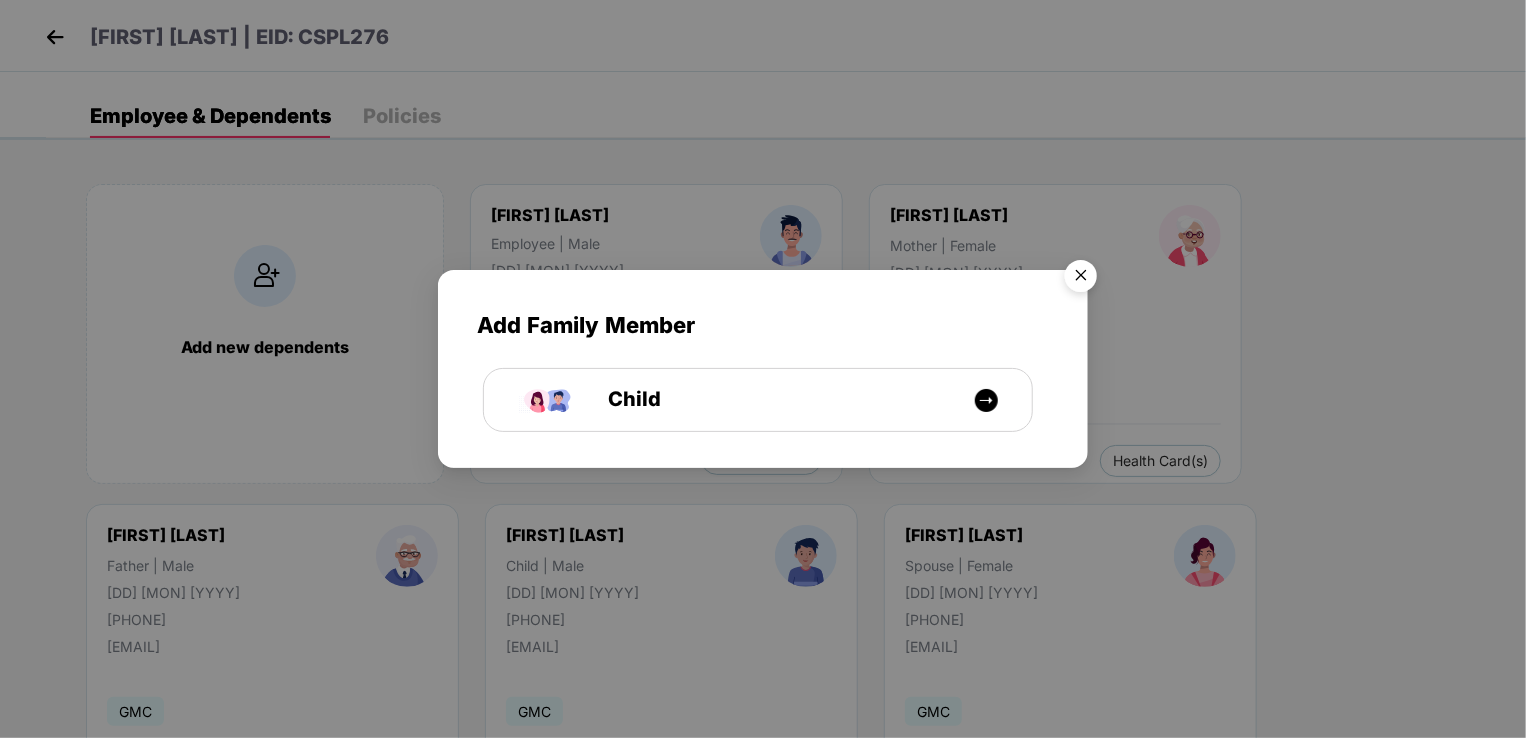click at bounding box center [1081, 279] 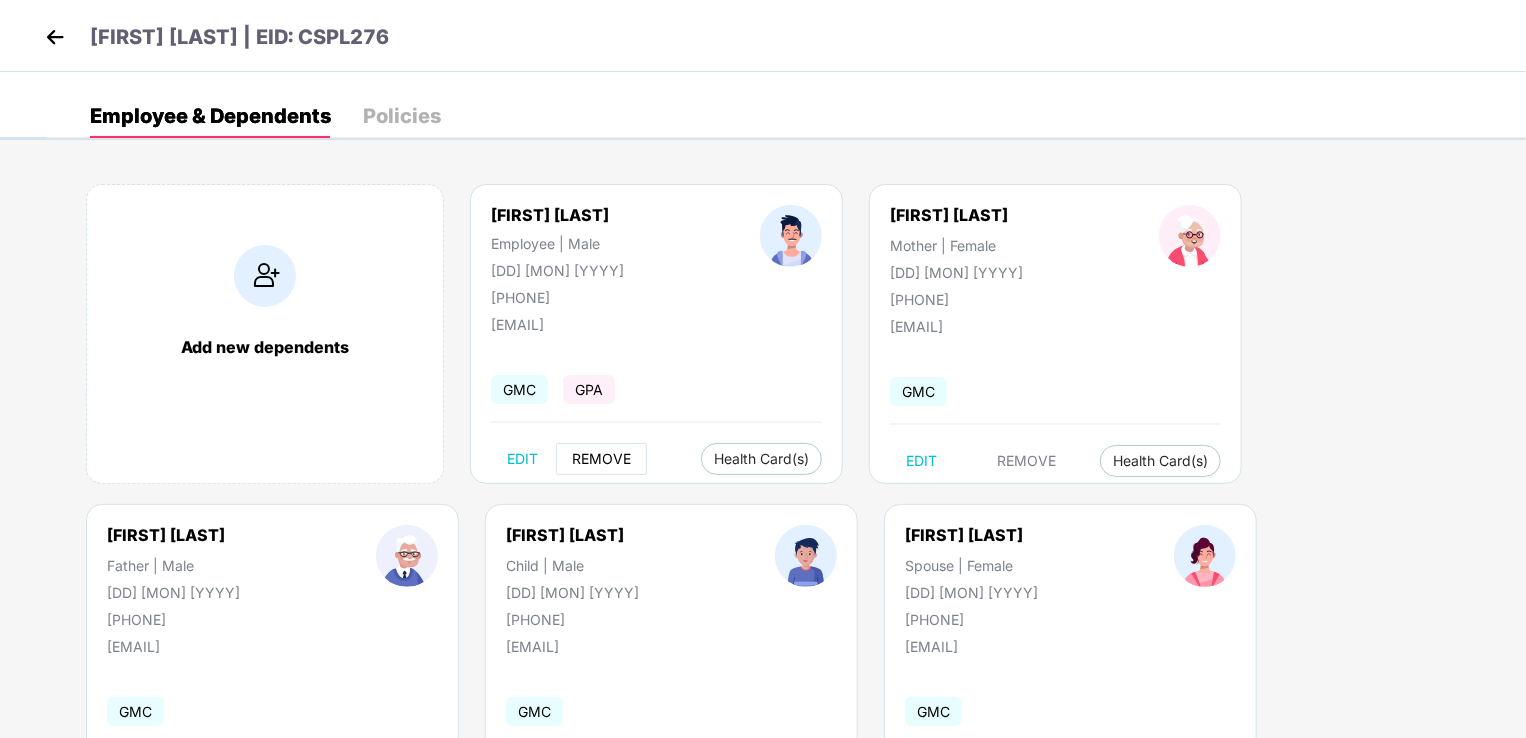 click on "REMOVE" at bounding box center (601, 459) 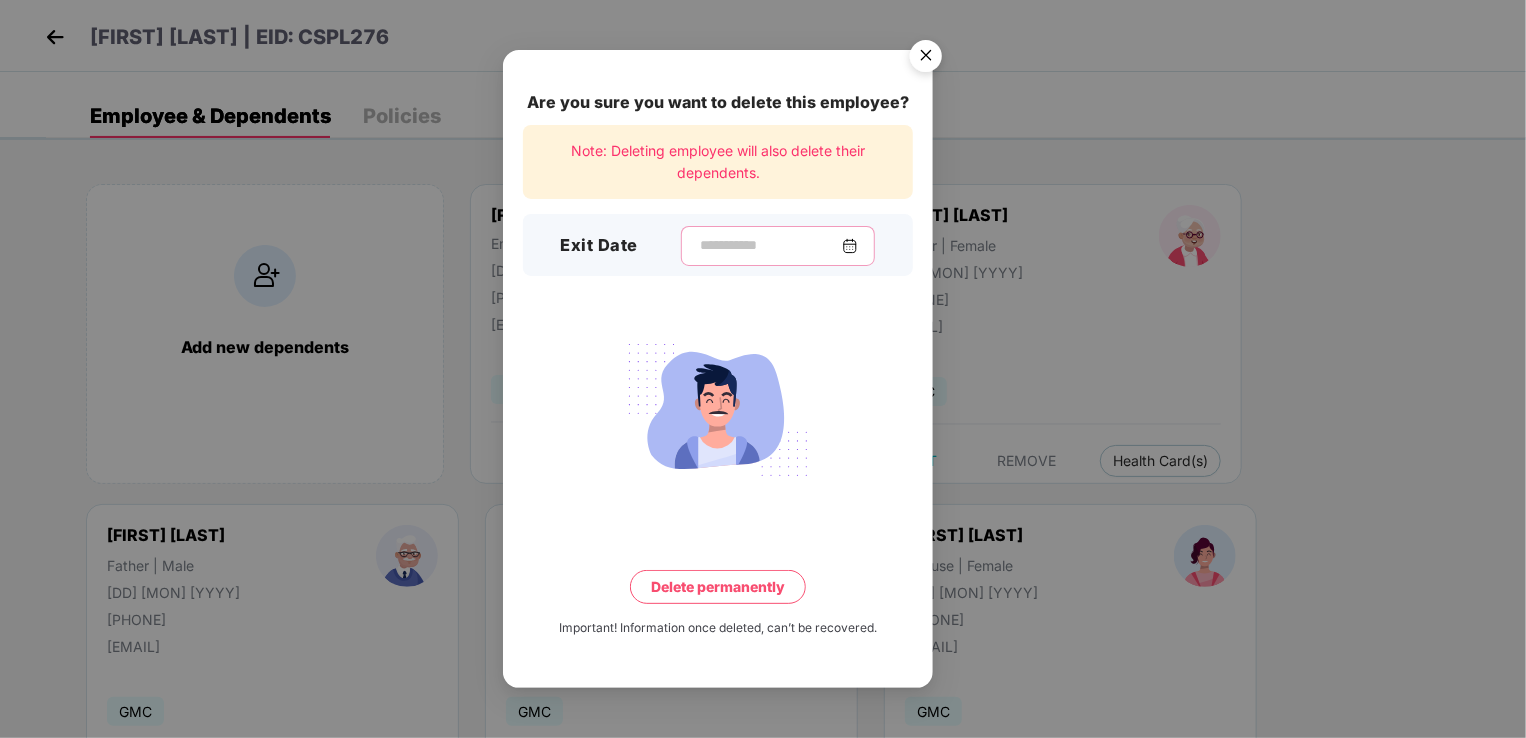 click at bounding box center (770, 245) 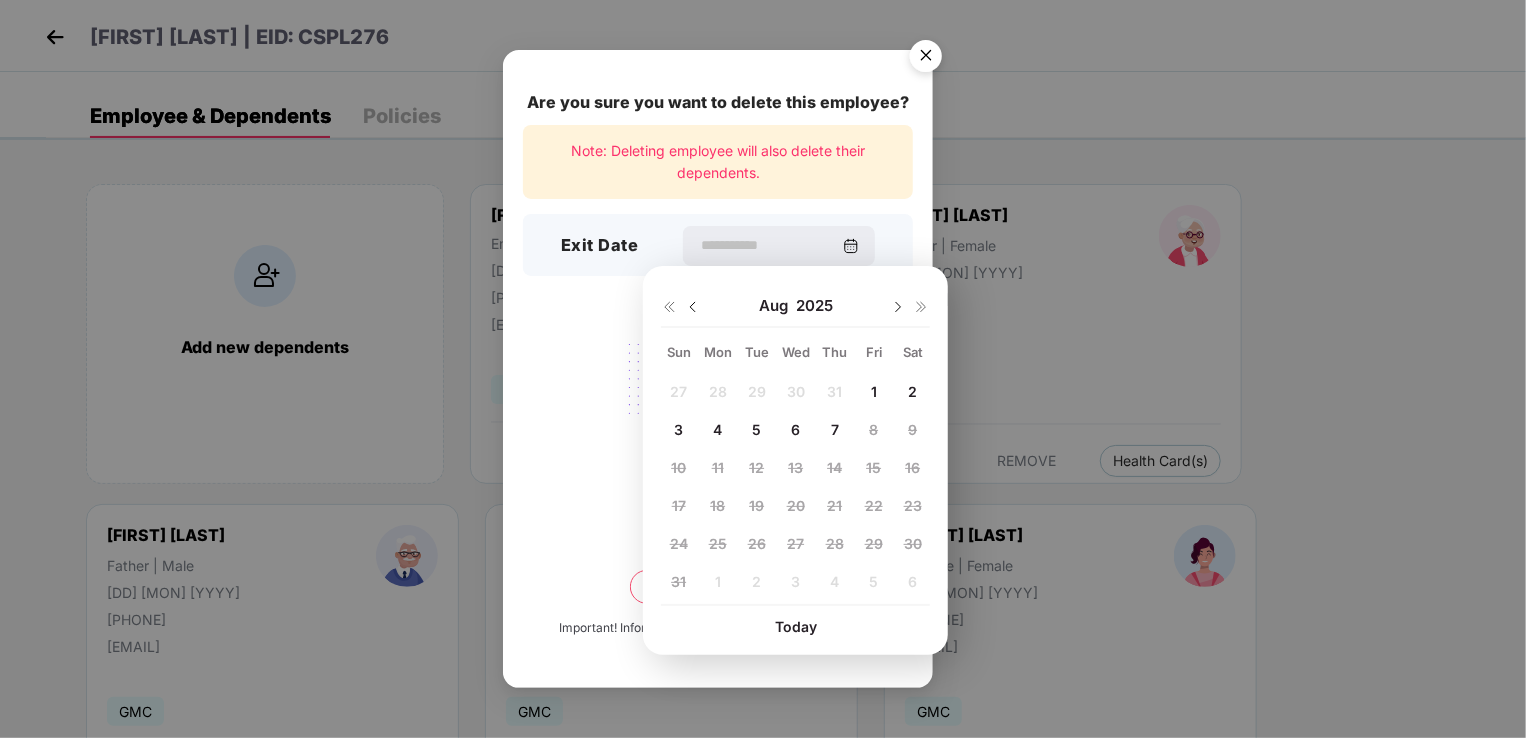 click on "6" at bounding box center [796, 429] 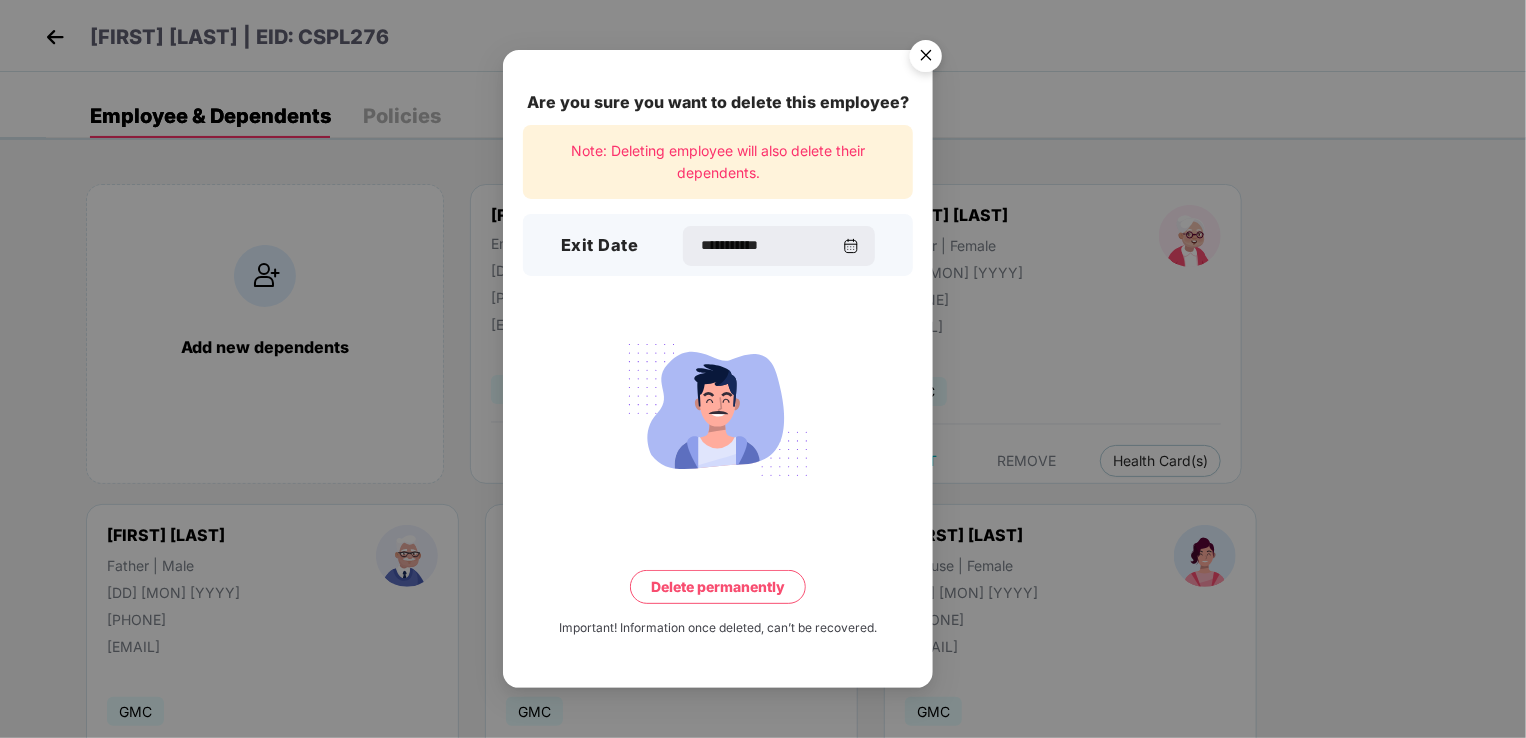 click on "Delete permanently" at bounding box center (718, 587) 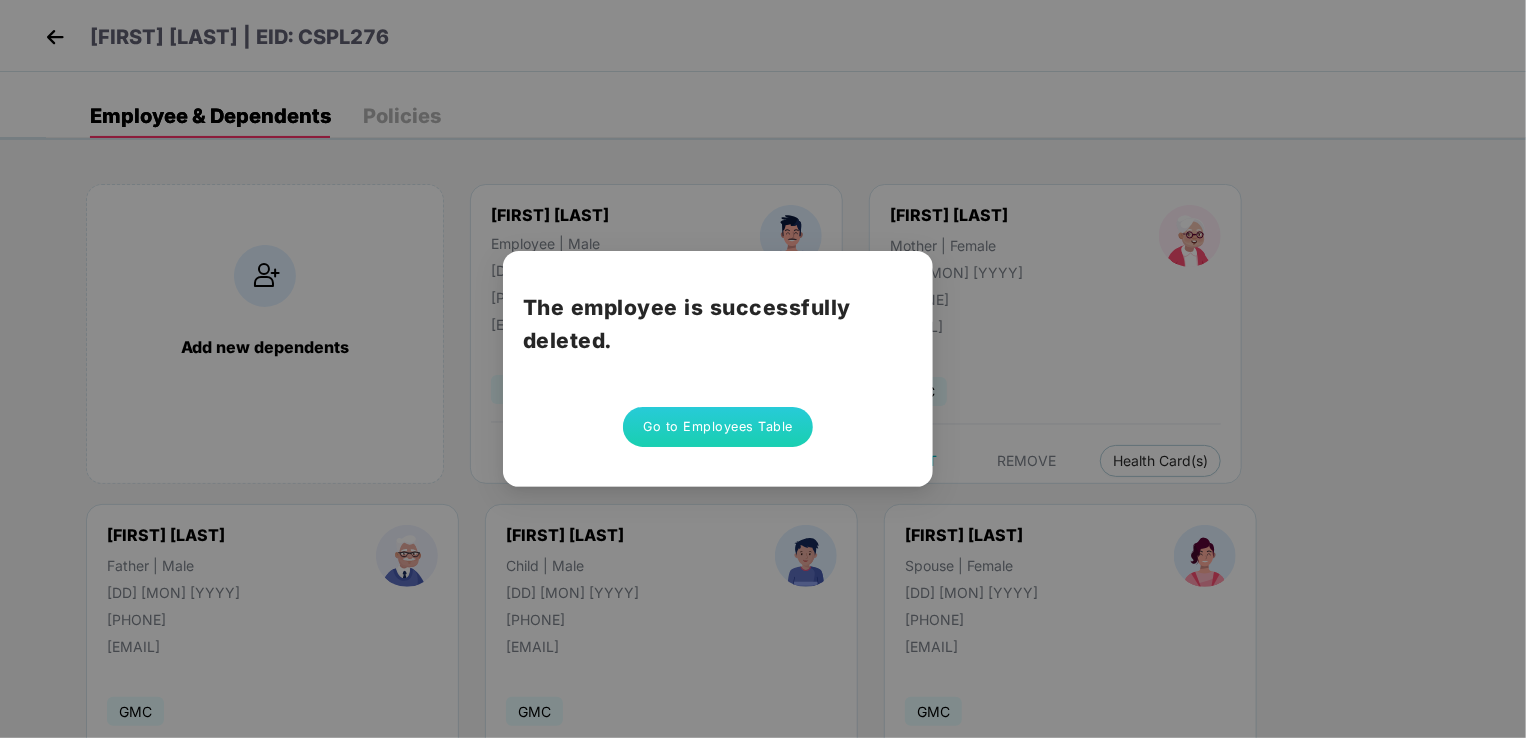 click on "The employee is successfully deleted. Go to Employees Table" at bounding box center (763, 369) 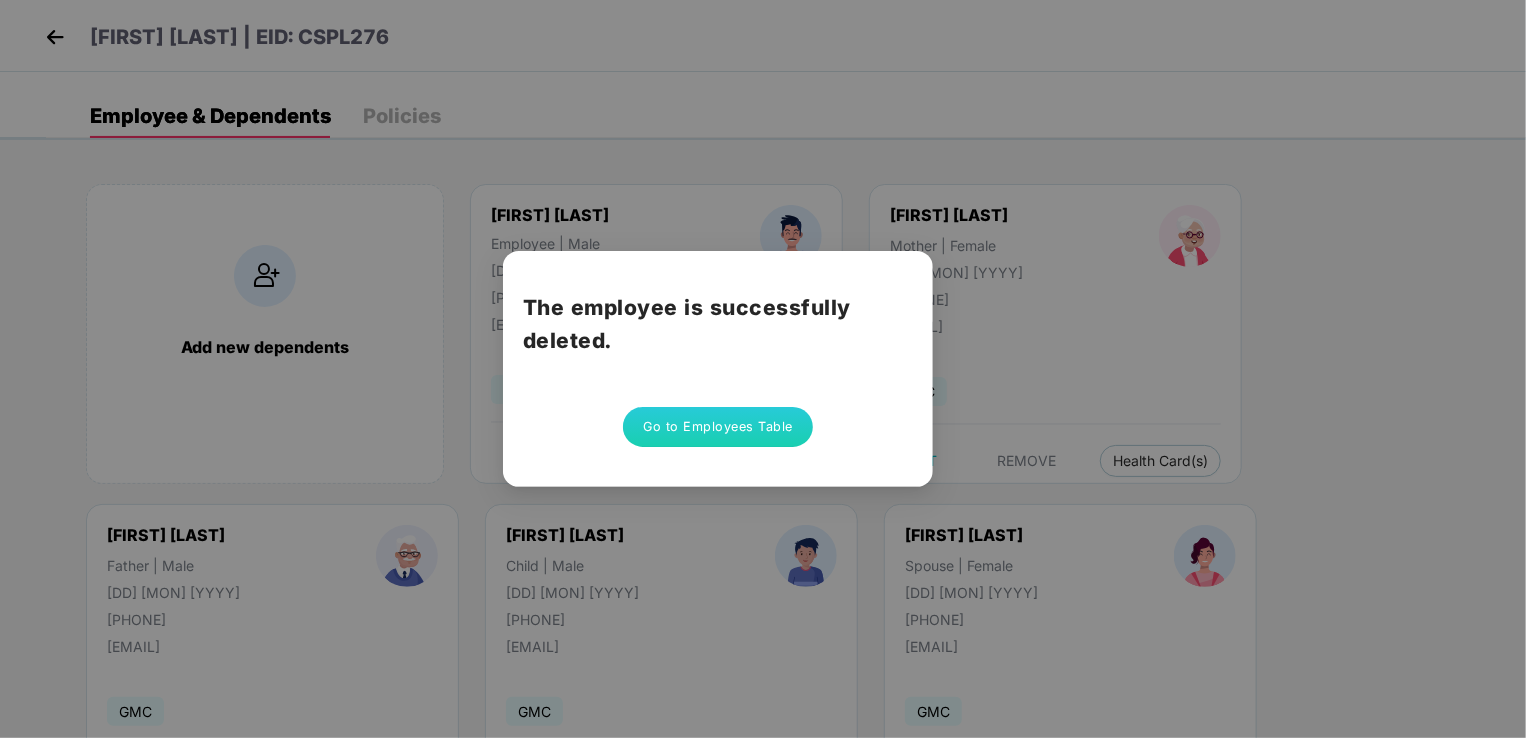 click on "Go to Employees Table" at bounding box center [718, 427] 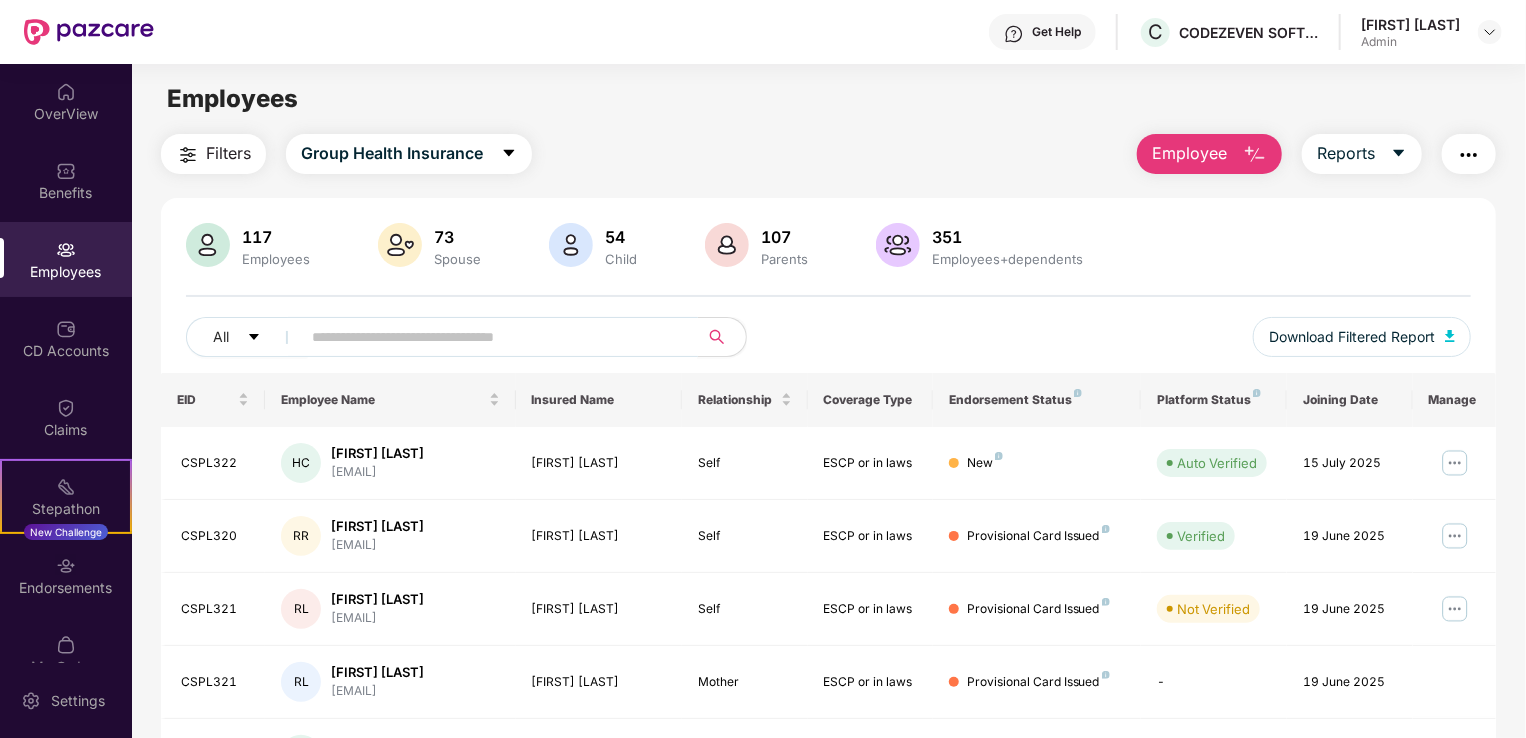 click at bounding box center [491, 337] 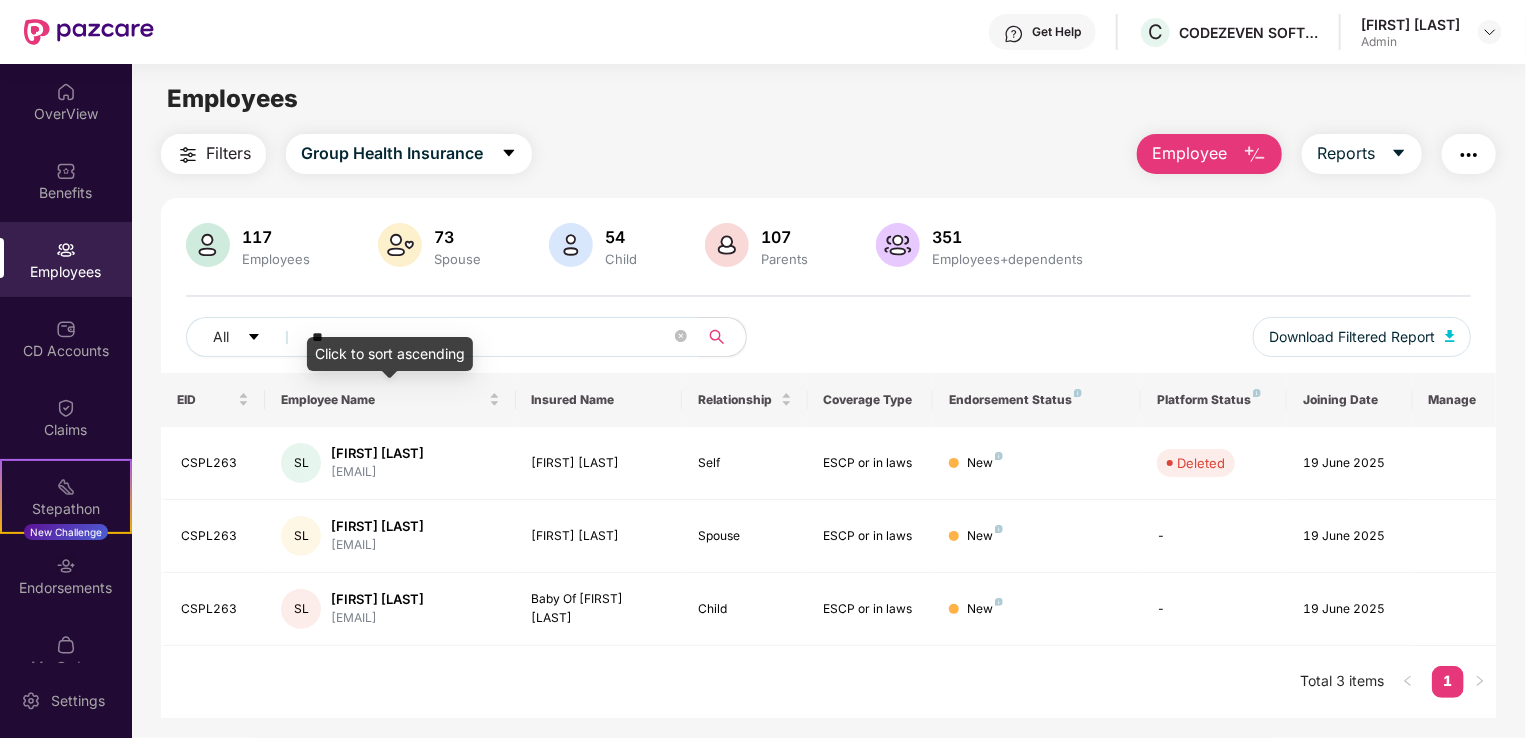 type on "*" 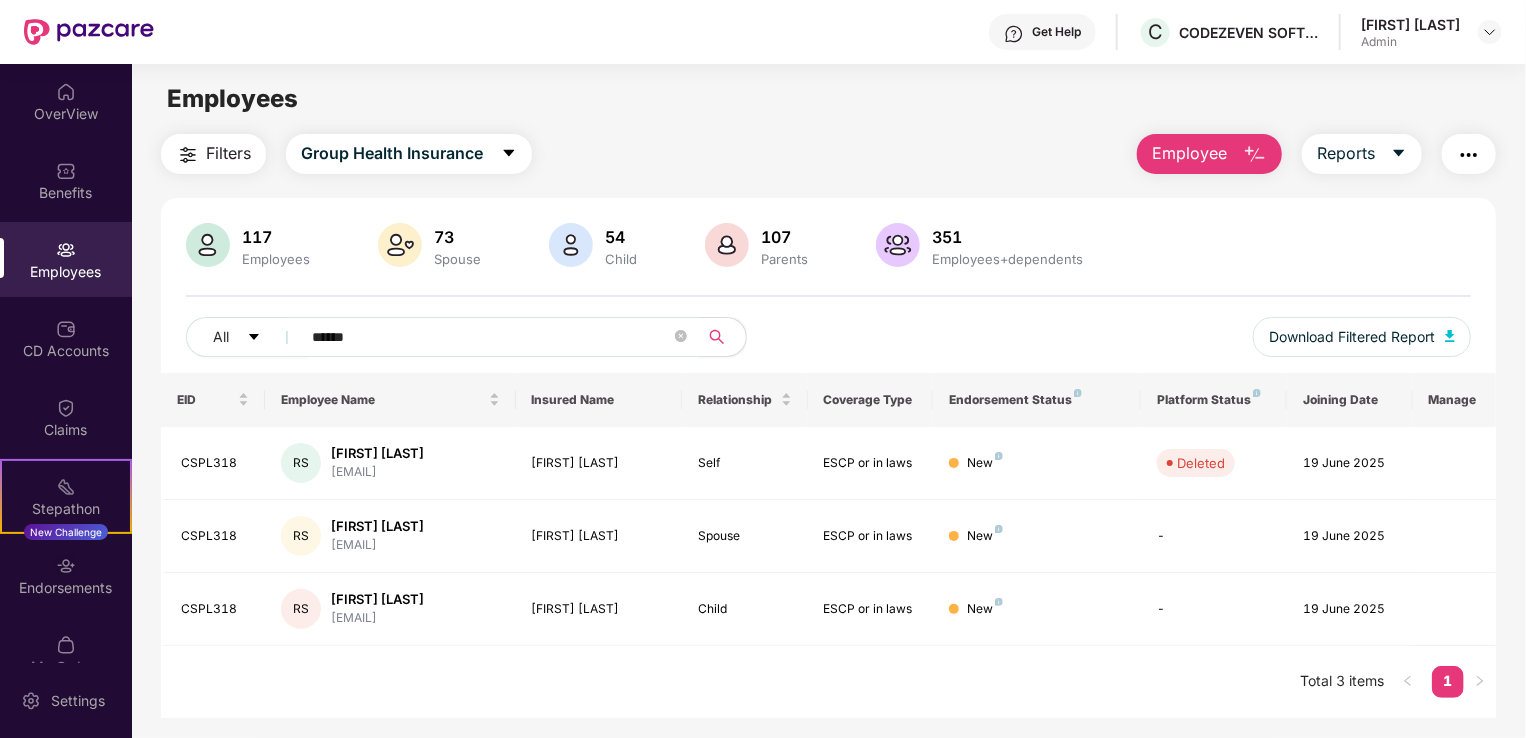 type on "******" 